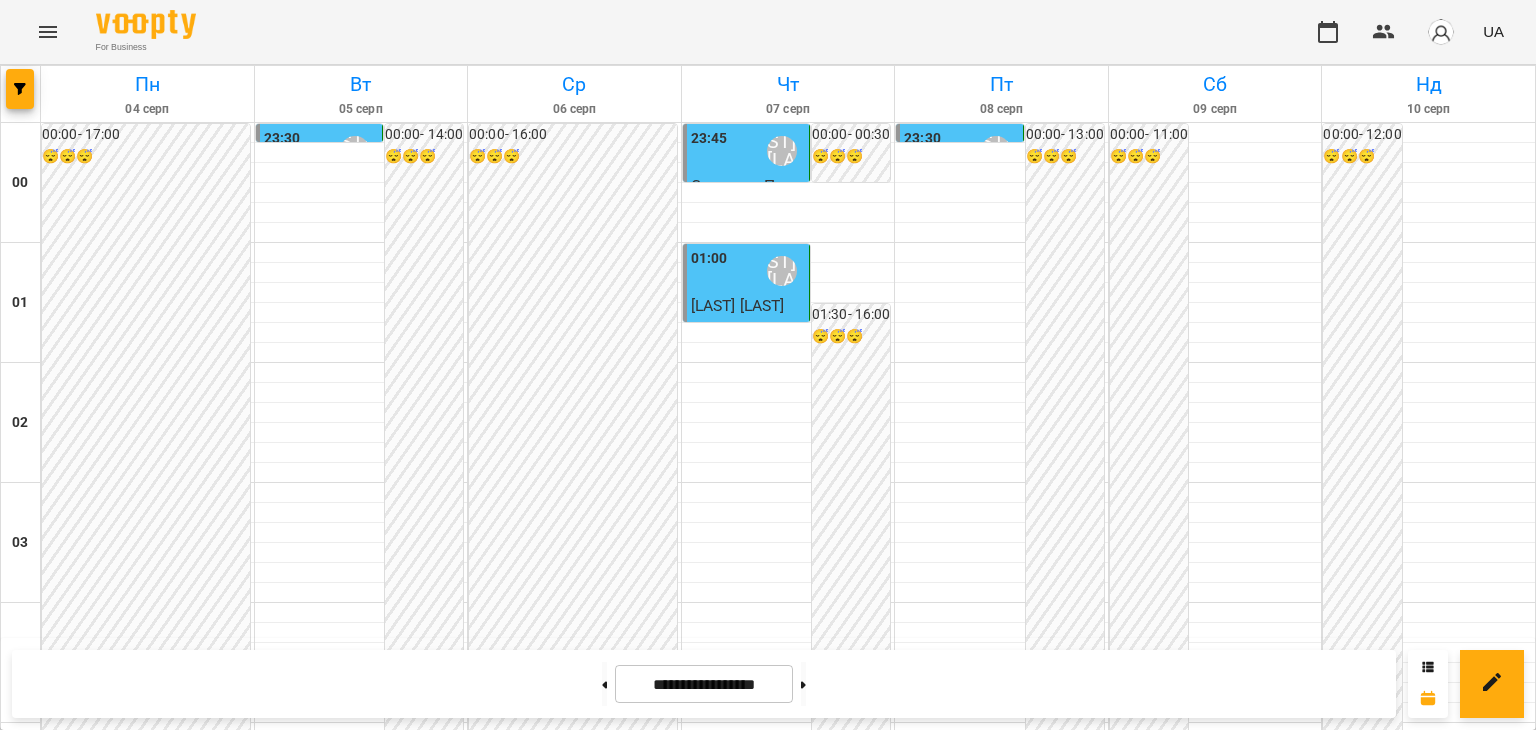 scroll, scrollTop: 0, scrollLeft: 0, axis: both 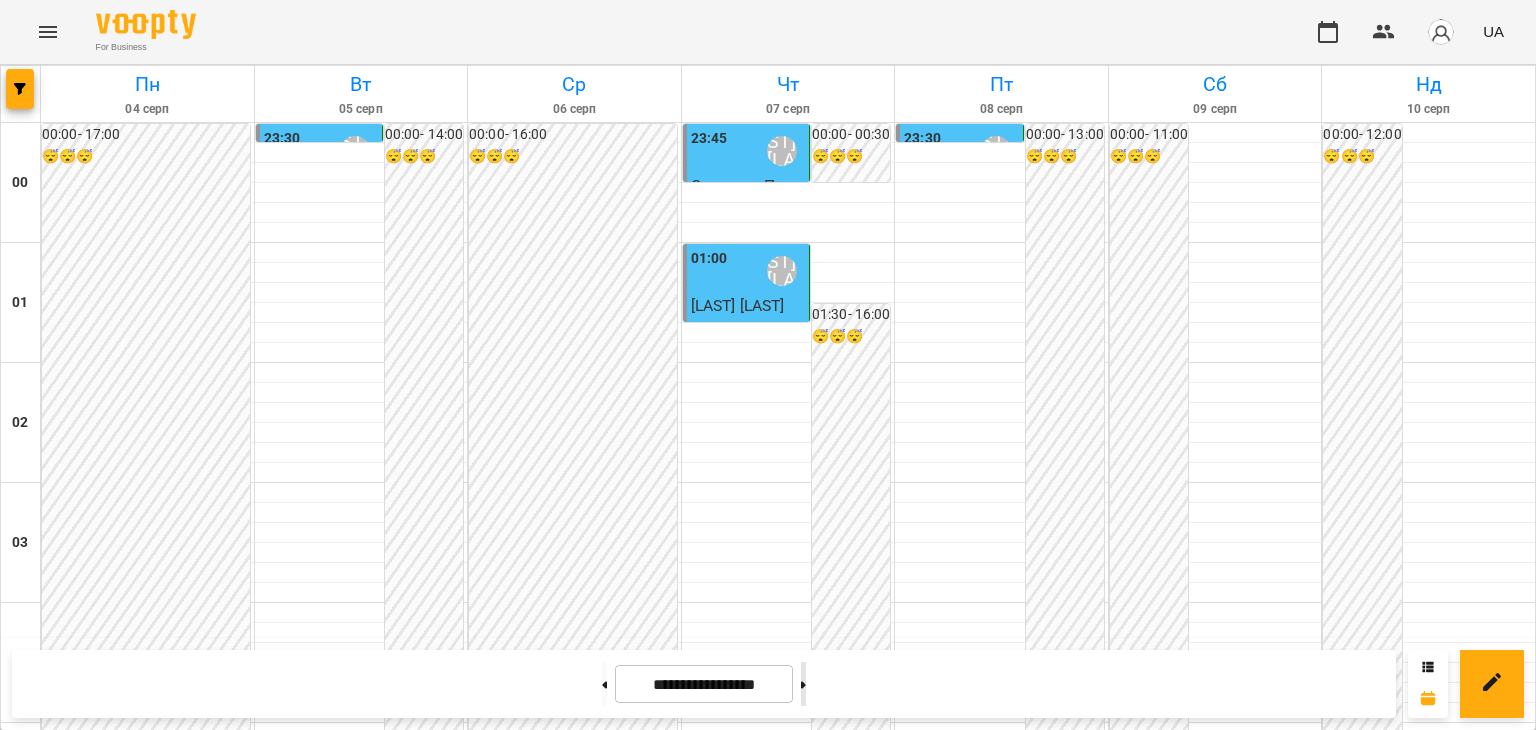 click at bounding box center [803, 684] 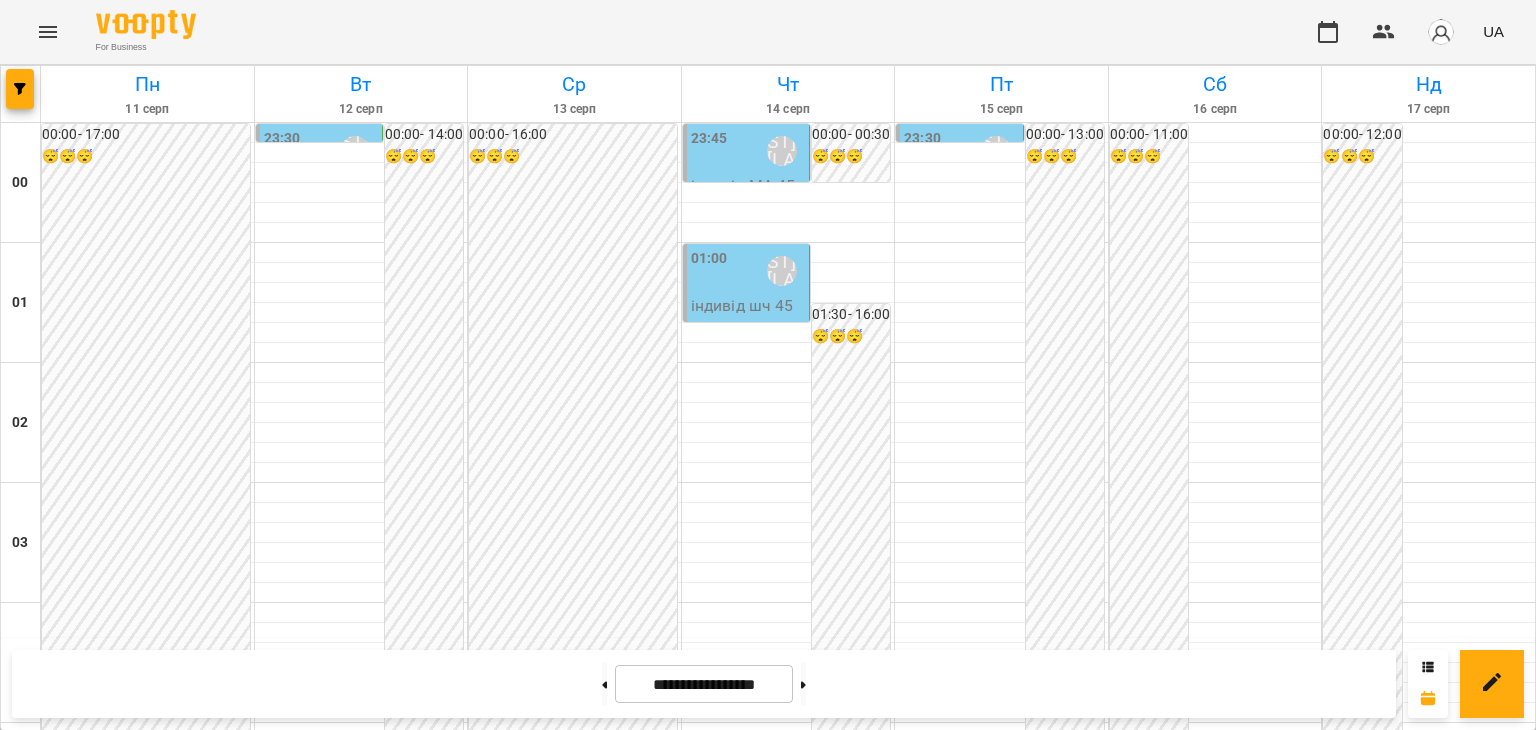 scroll, scrollTop: 1063, scrollLeft: 0, axis: vertical 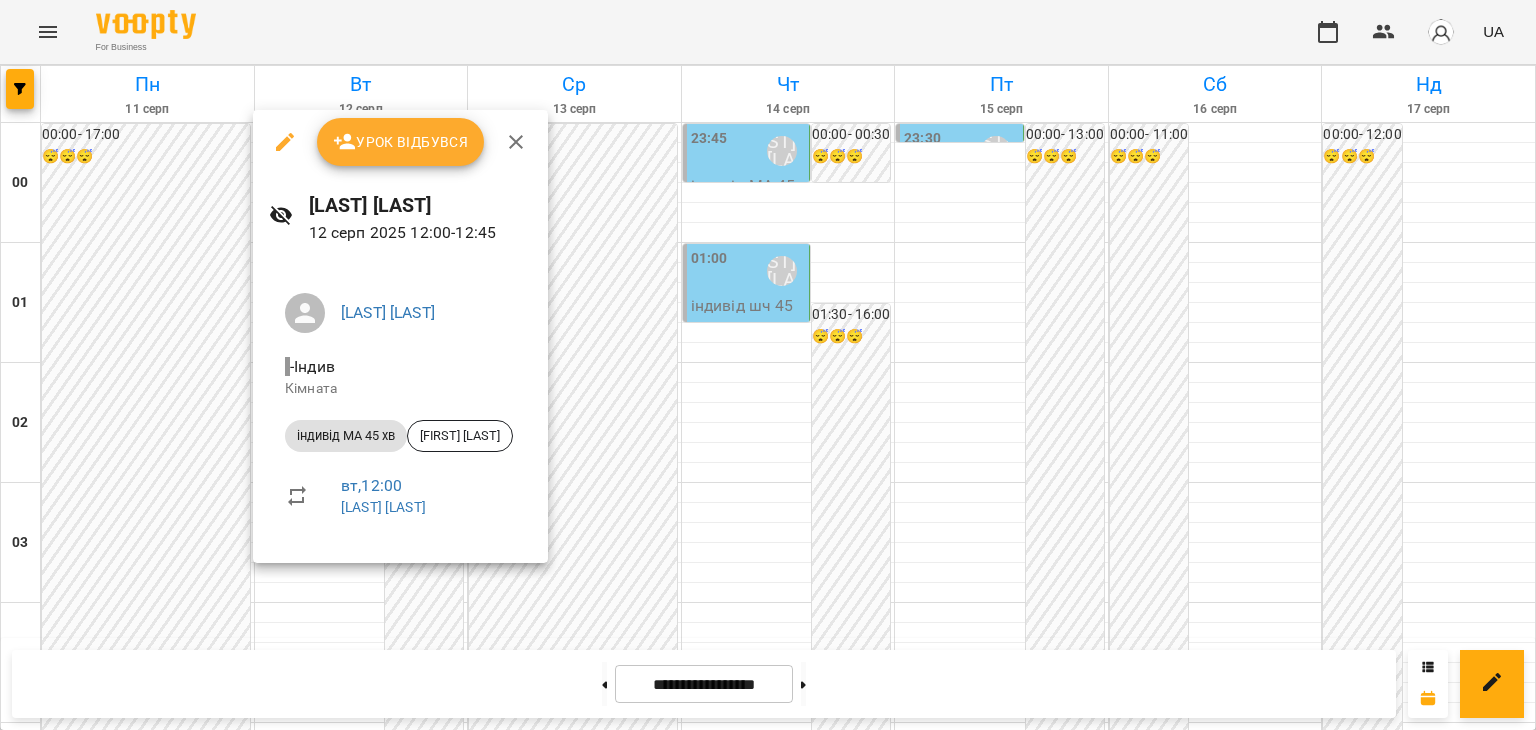 drag, startPoint x: 424, startPoint y: 136, endPoint x: 408, endPoint y: 141, distance: 16.763054 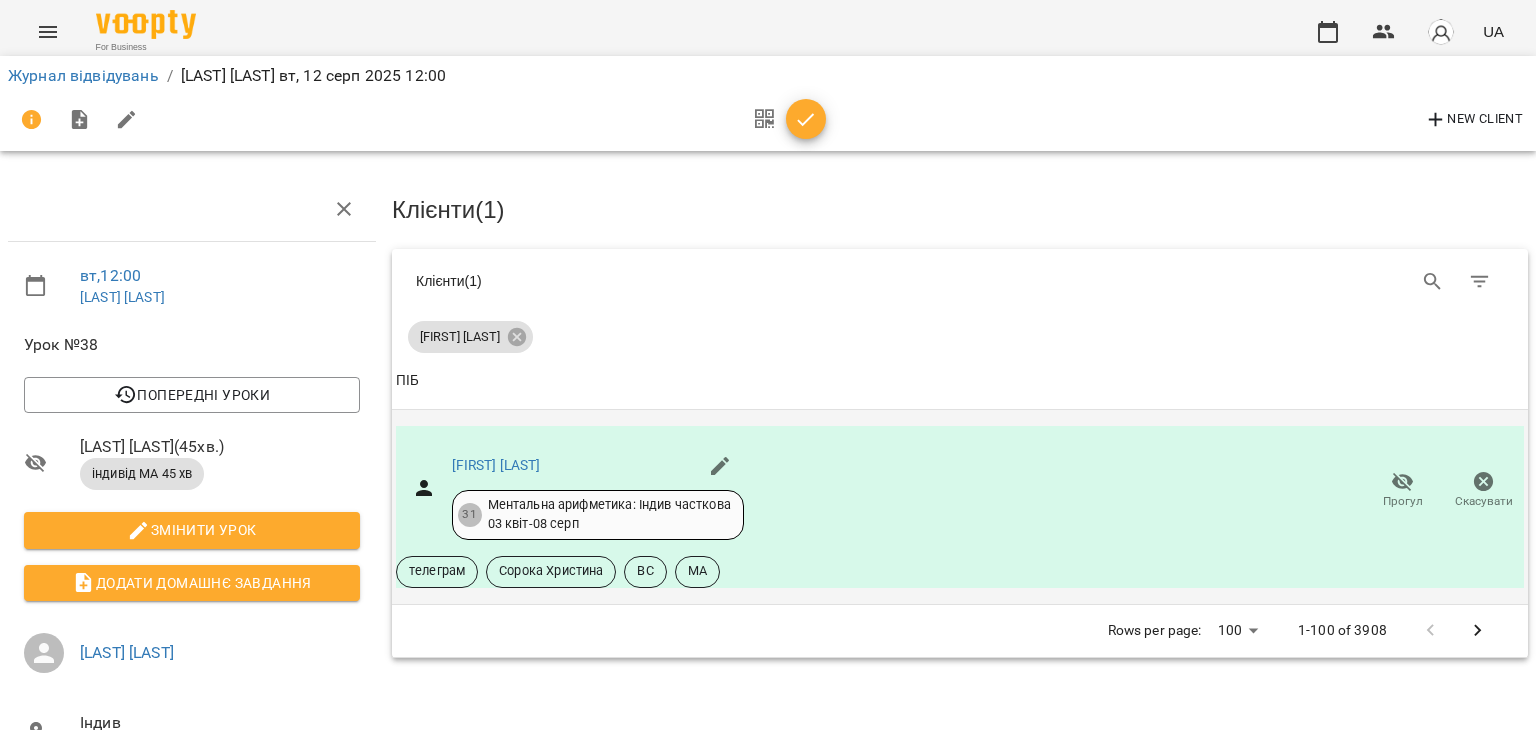 click 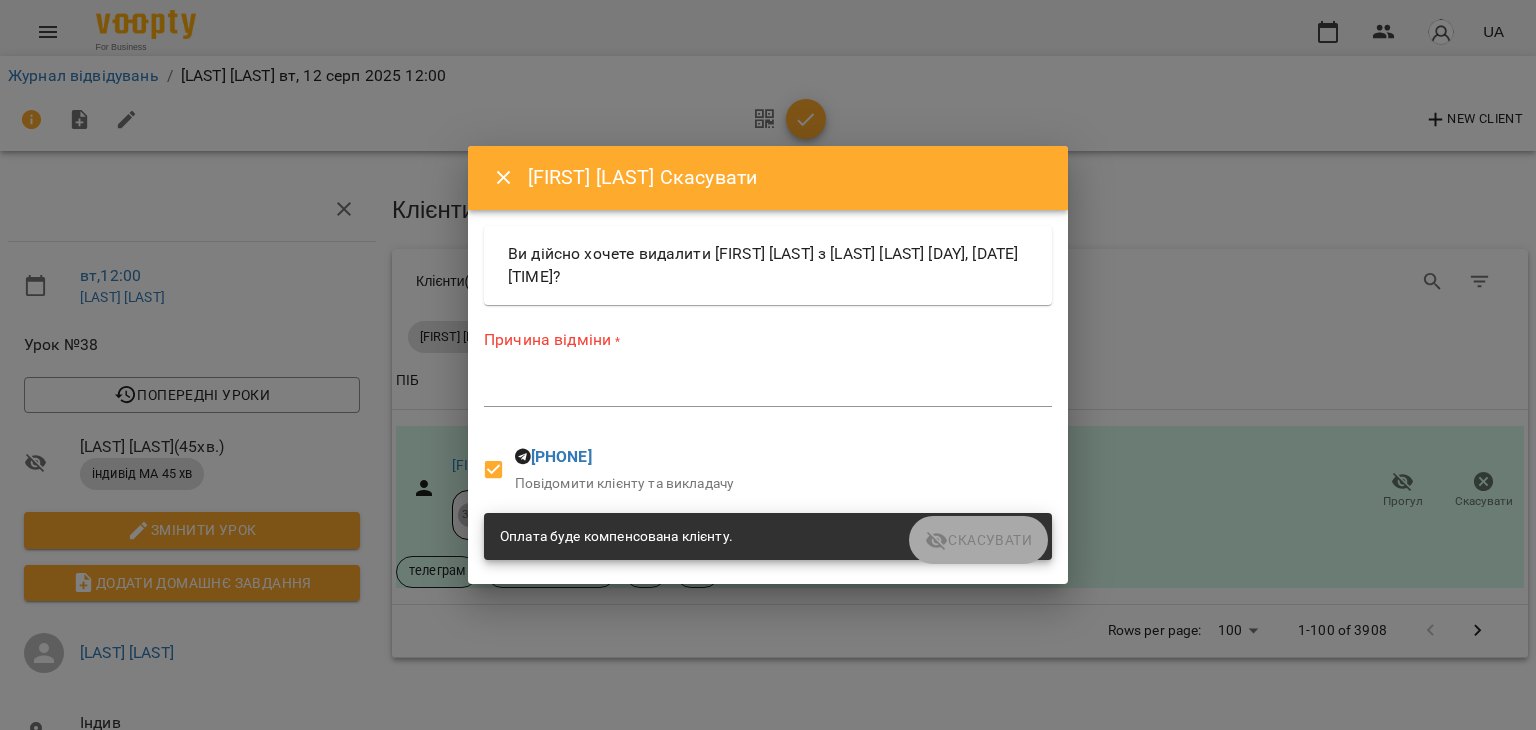click at bounding box center [768, 390] 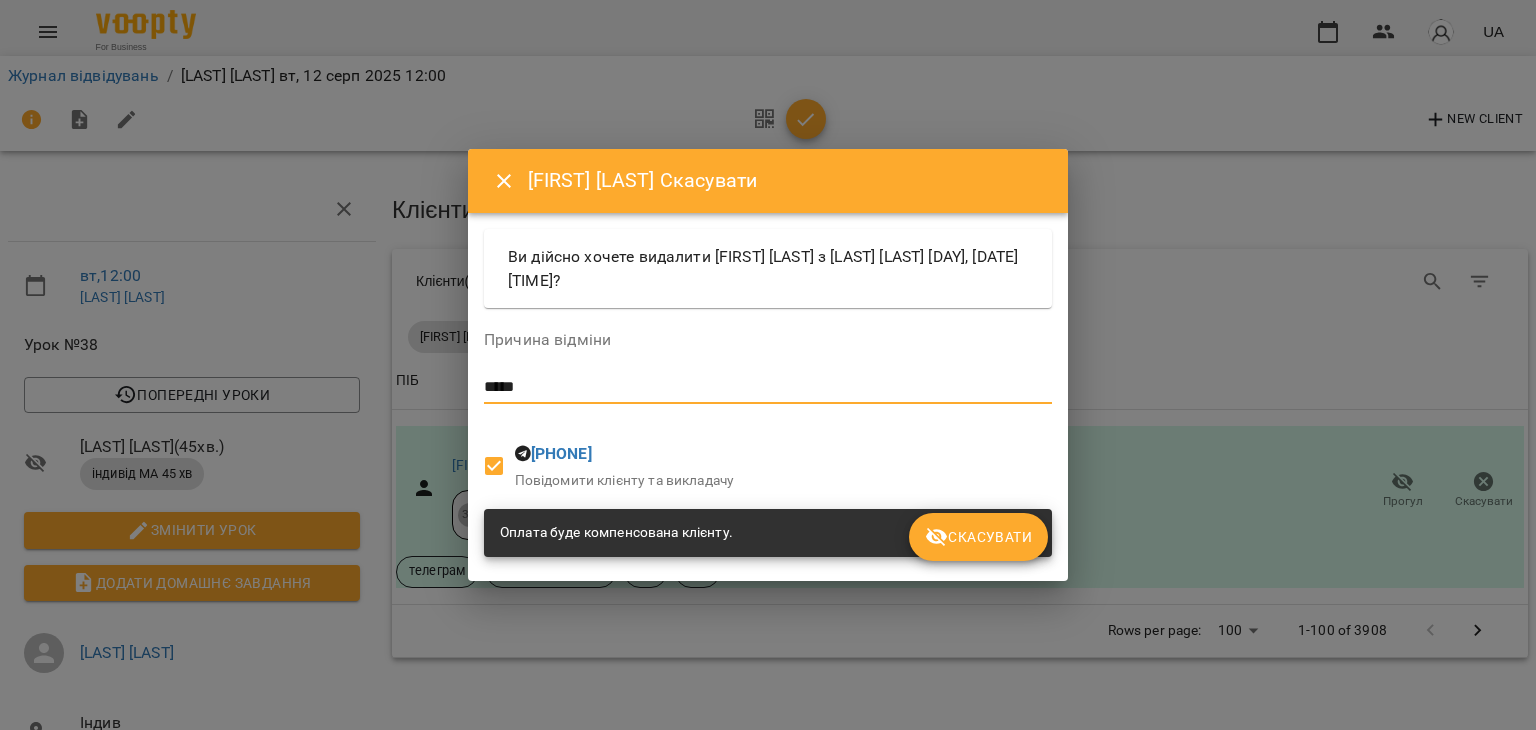 type on "*****" 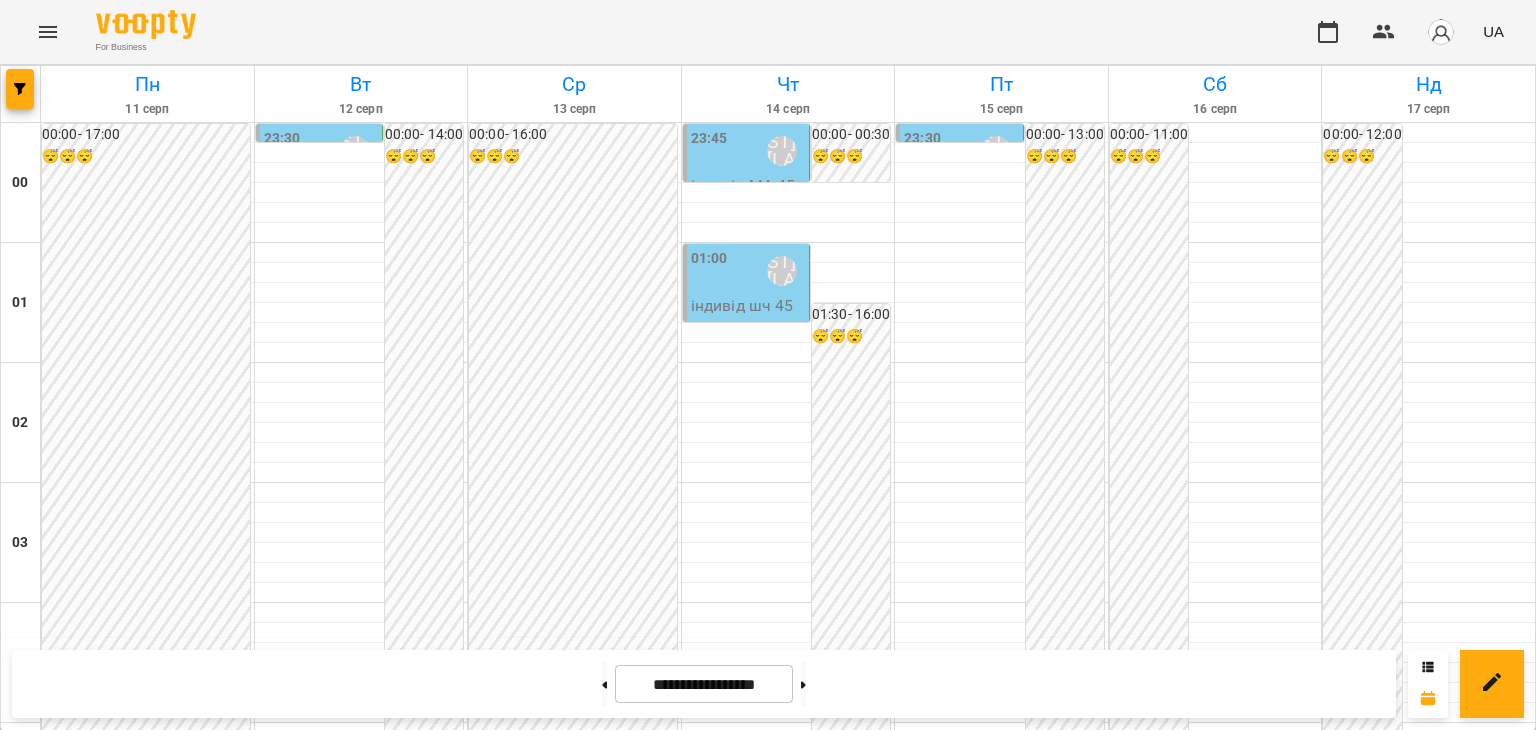 scroll, scrollTop: 1300, scrollLeft: 0, axis: vertical 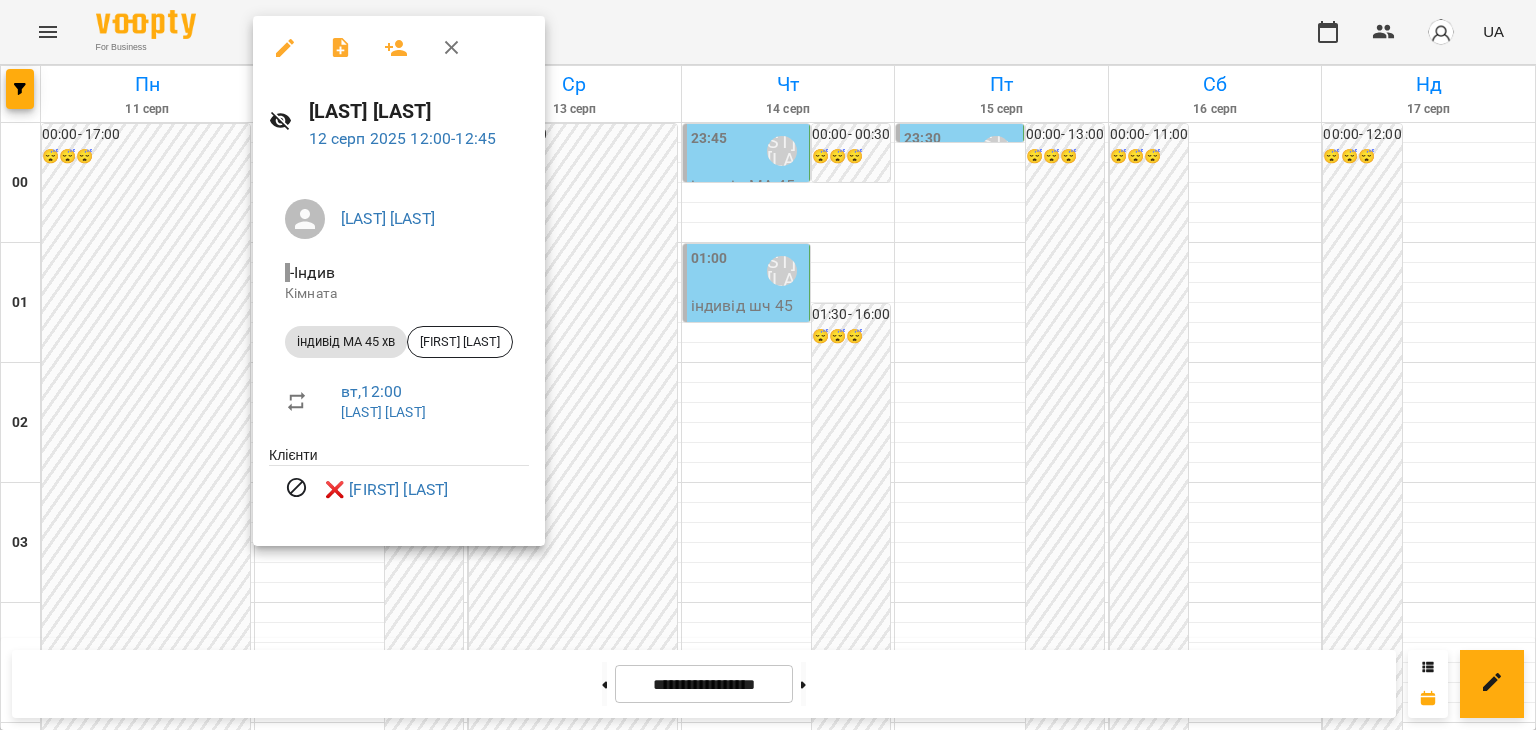 click at bounding box center [768, 365] 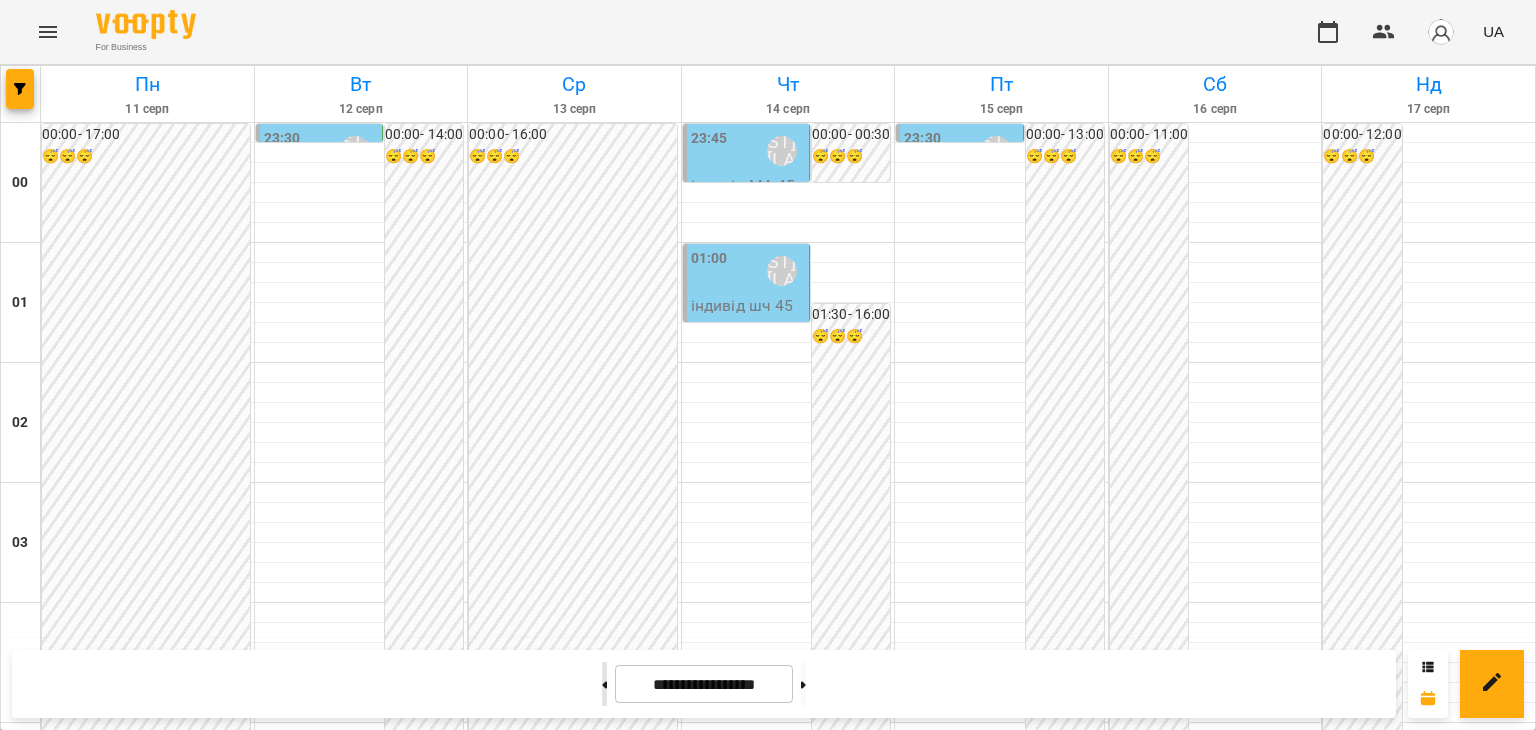click 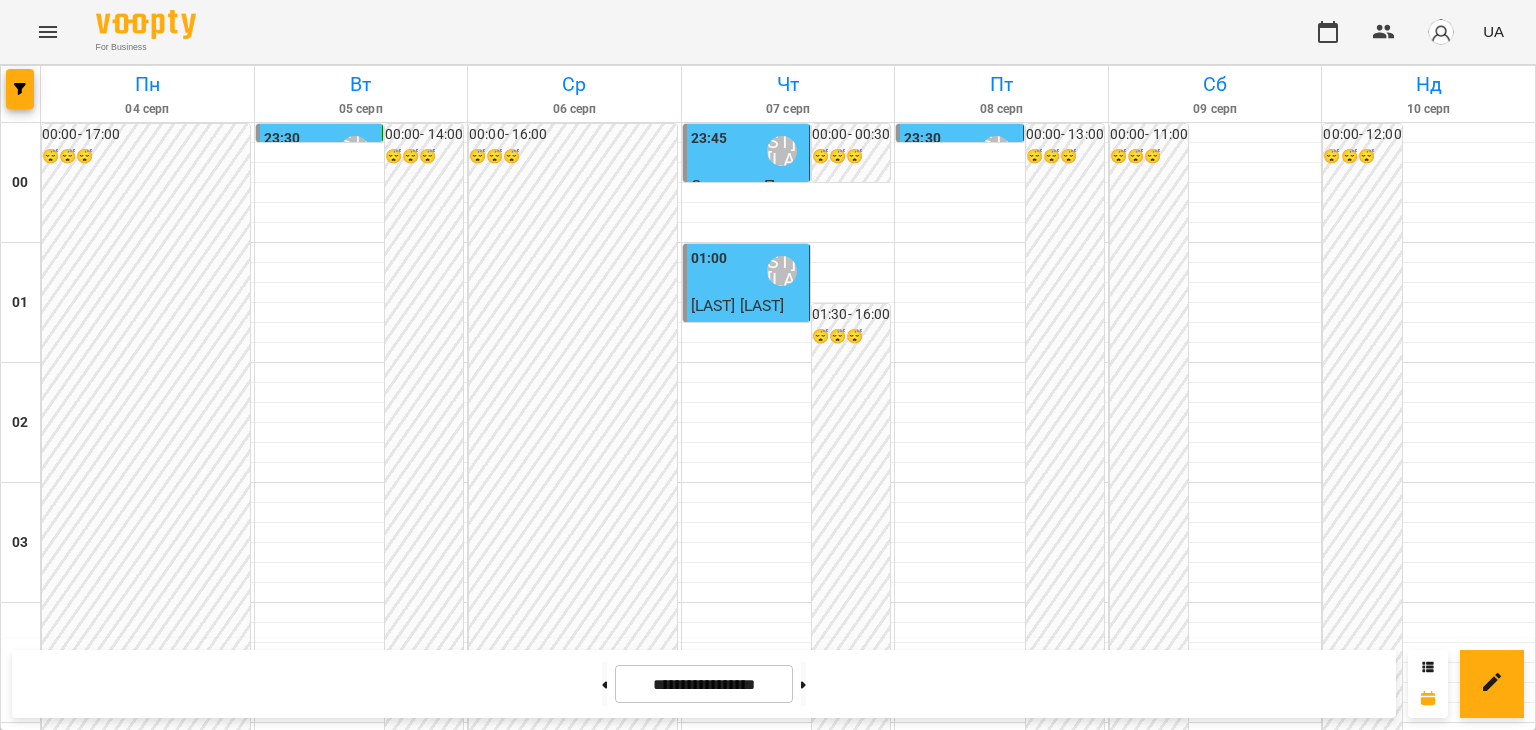 click on "[TIME] [LAST] [LAST]" at bounding box center (961, 1591) 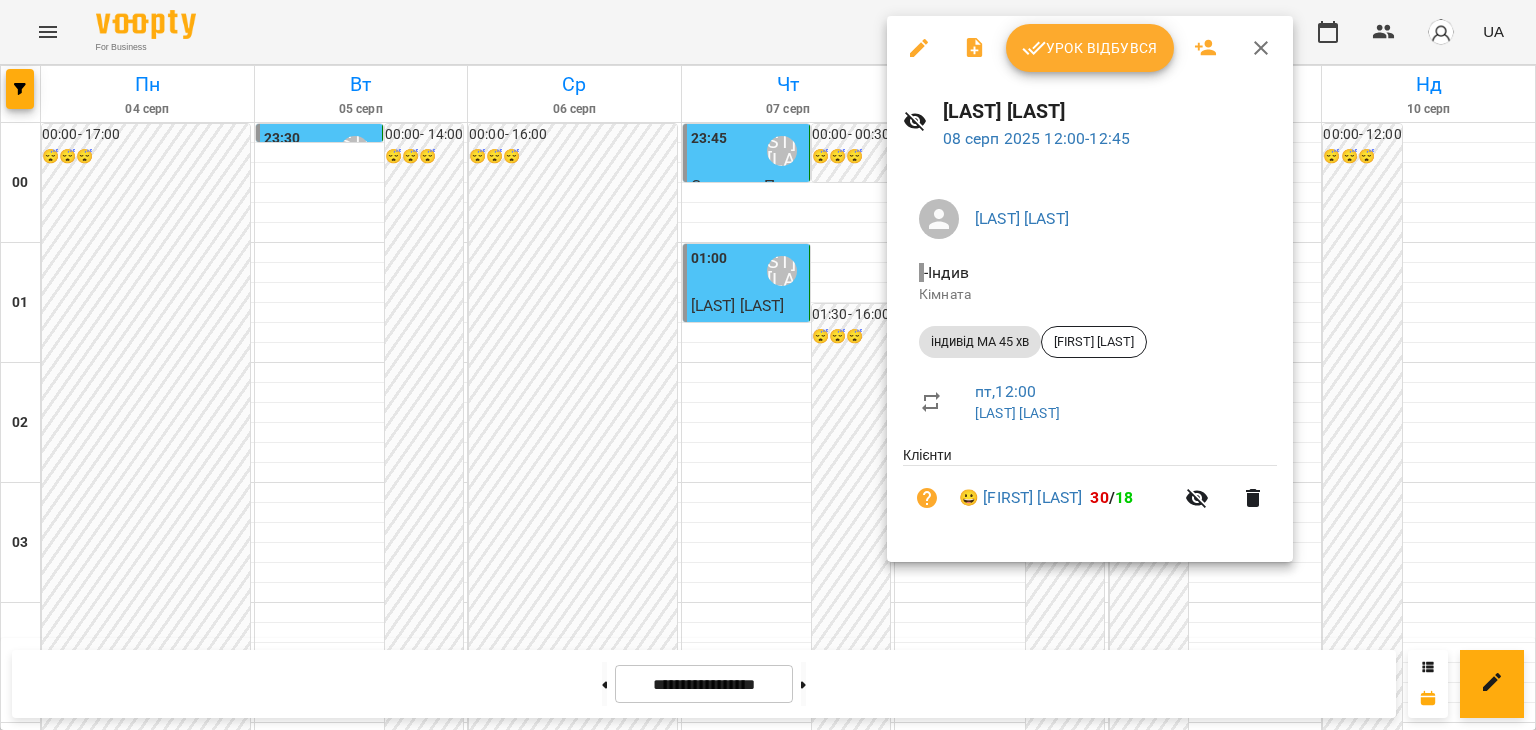 click on "Урок відбувся" at bounding box center [1090, 48] 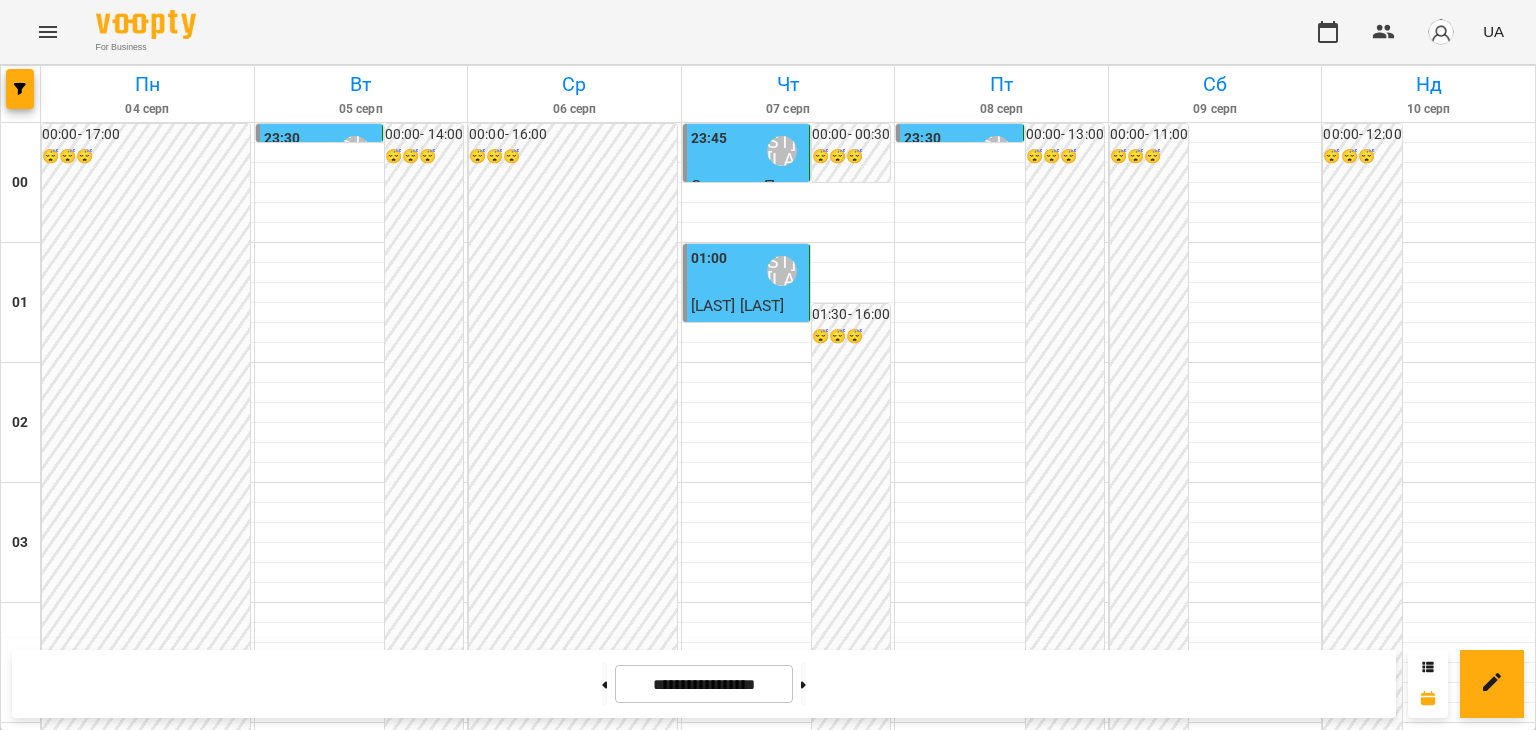 scroll, scrollTop: 1800, scrollLeft: 0, axis: vertical 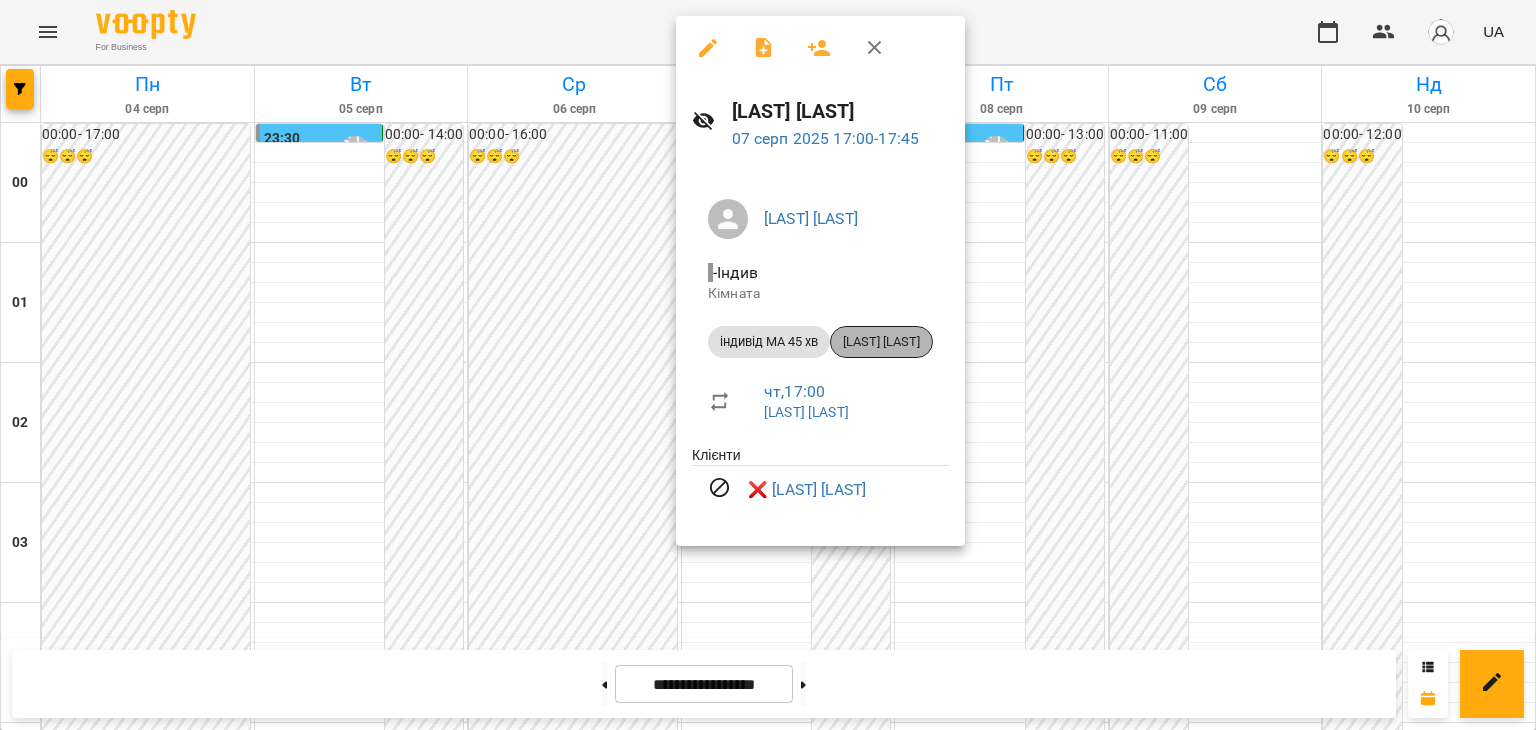 click on "[LAST] [LAST]" at bounding box center [881, 342] 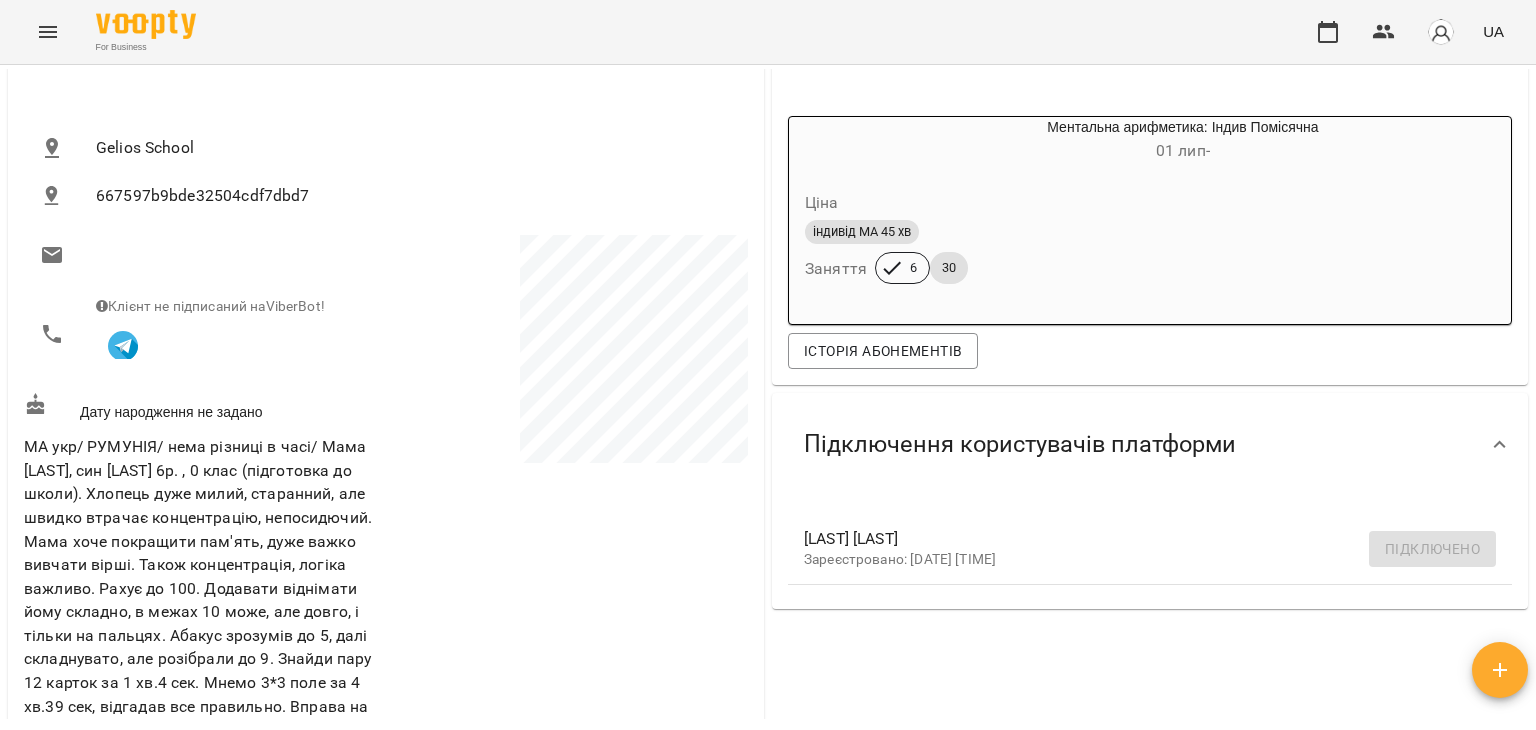 scroll, scrollTop: 100, scrollLeft: 0, axis: vertical 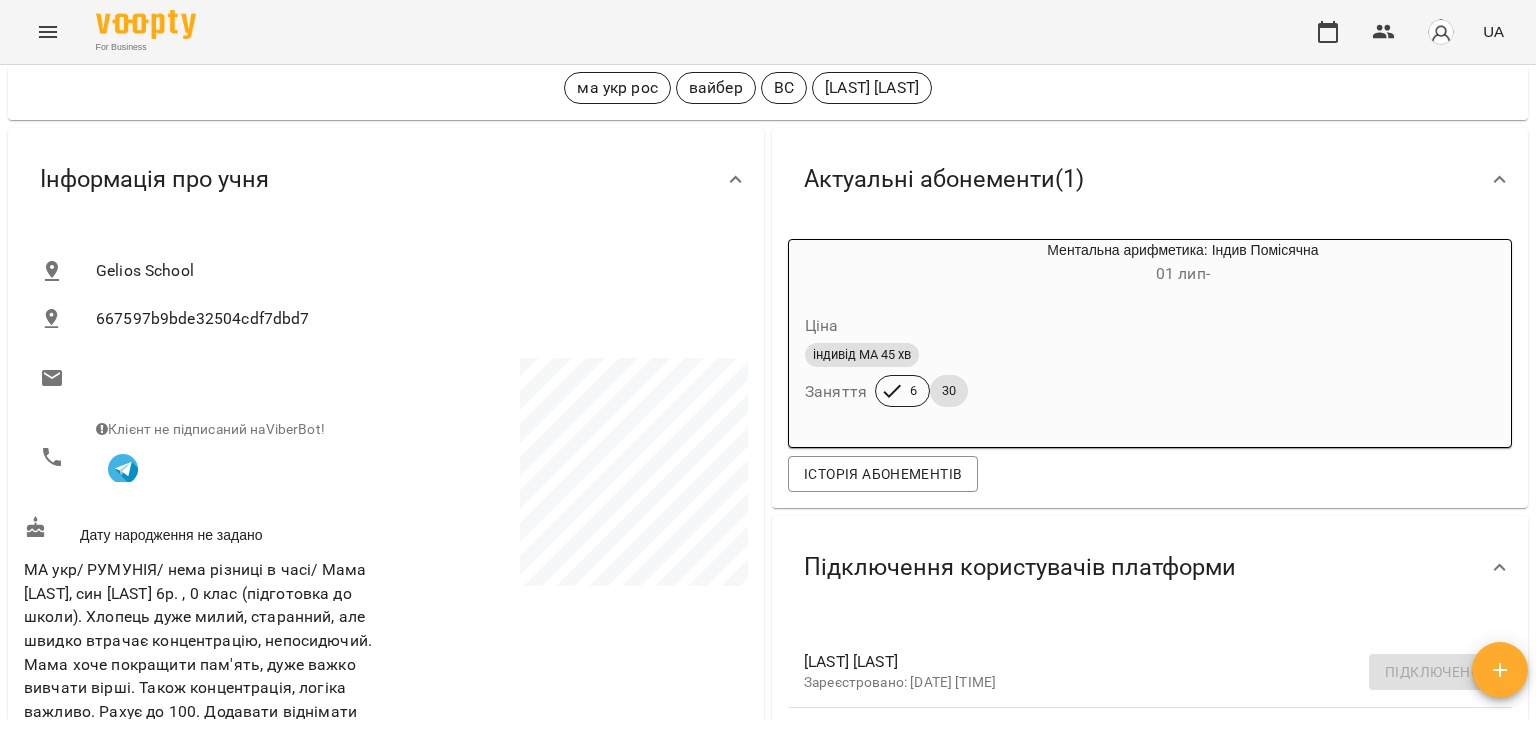 click on "Ментальна арифметика: Індив Помісячна [DATE]  -" at bounding box center (1183, 264) 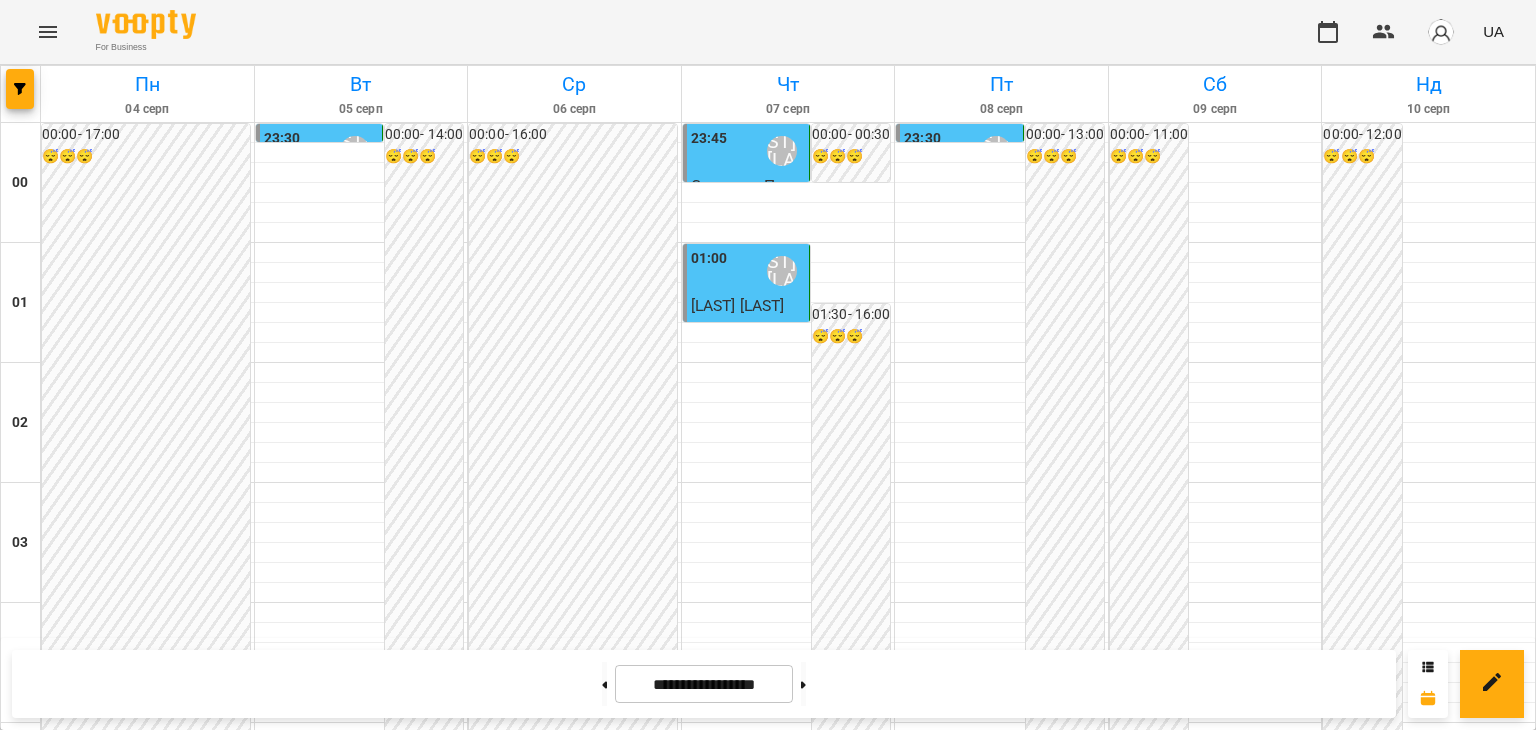 scroll, scrollTop: 1900, scrollLeft: 0, axis: vertical 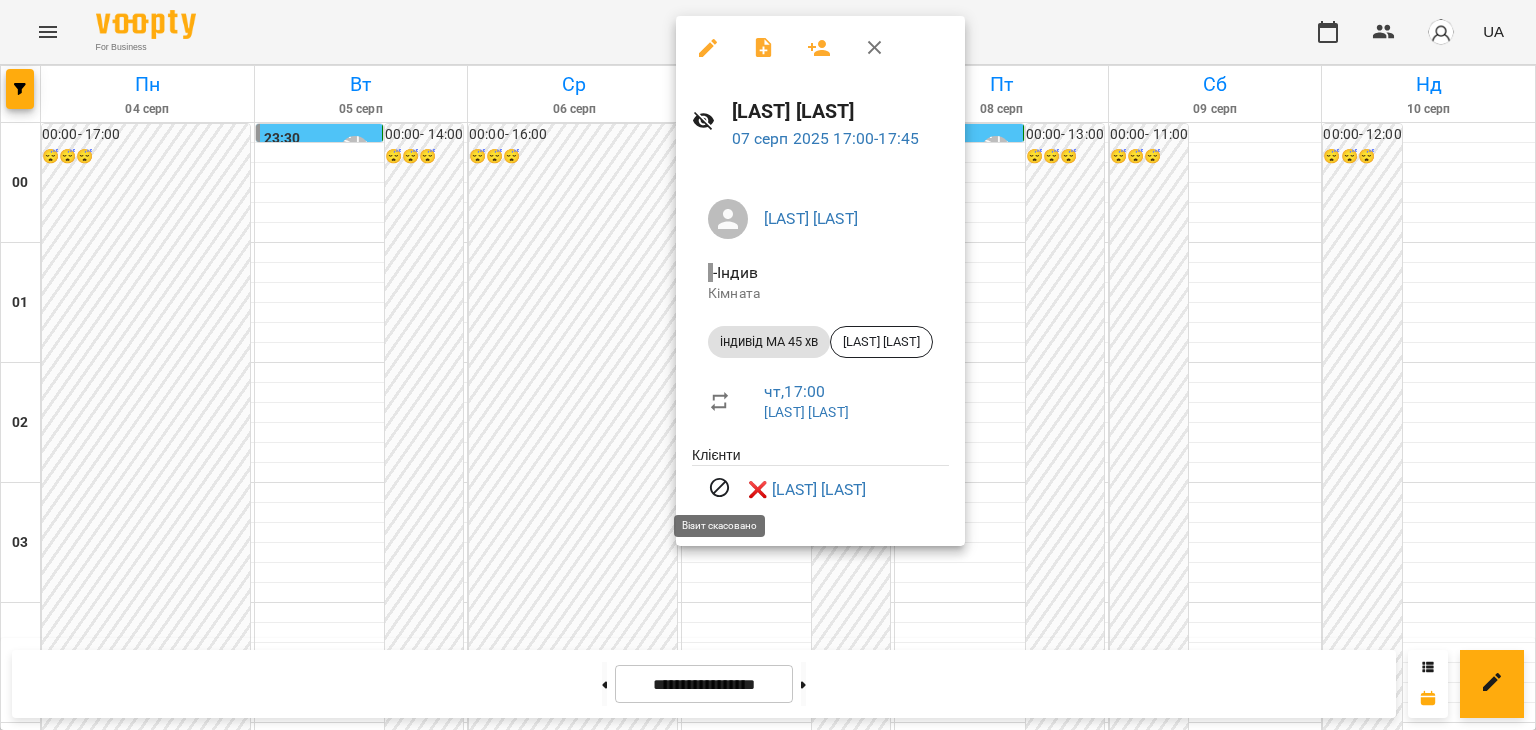 click 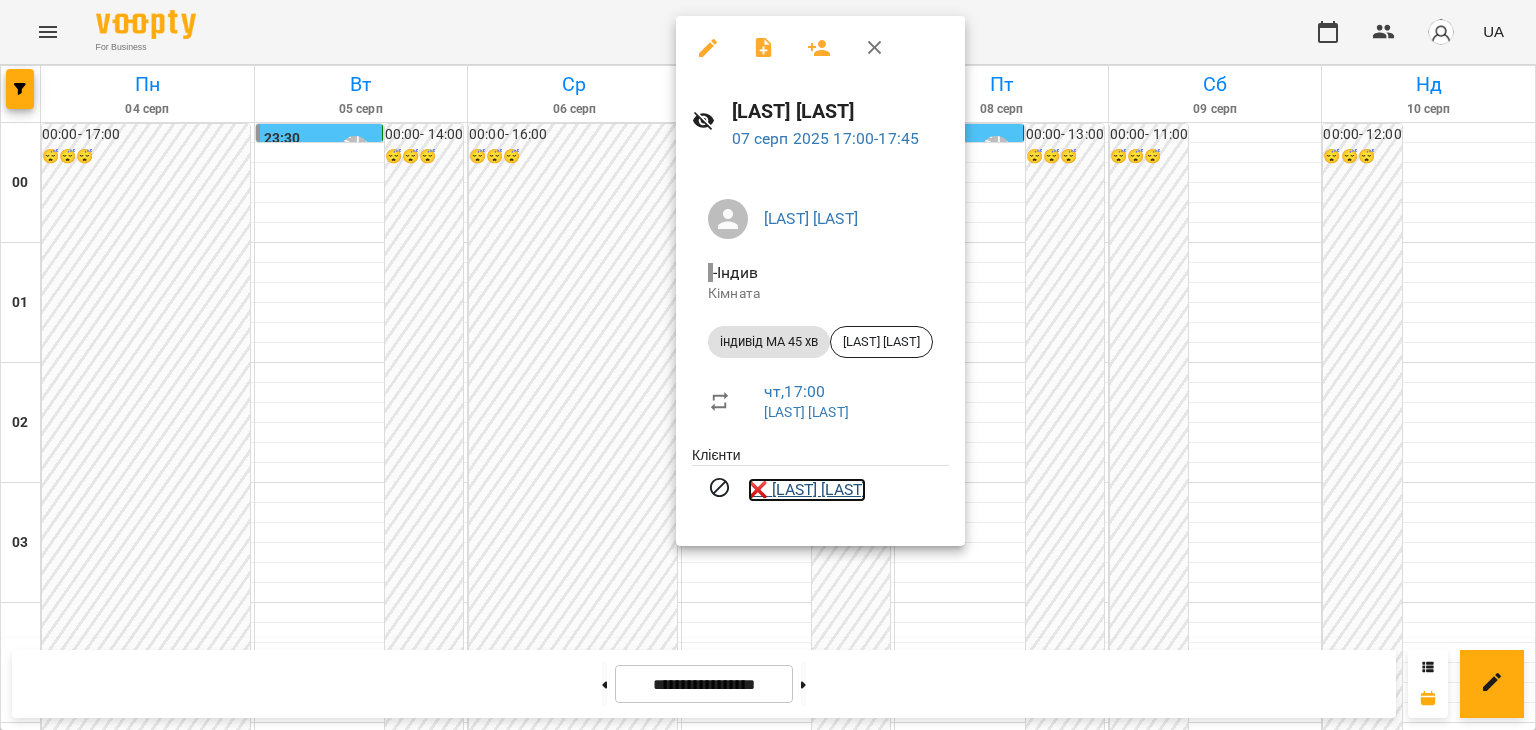 click on "❌   [LAST] [LAST]" at bounding box center [807, 490] 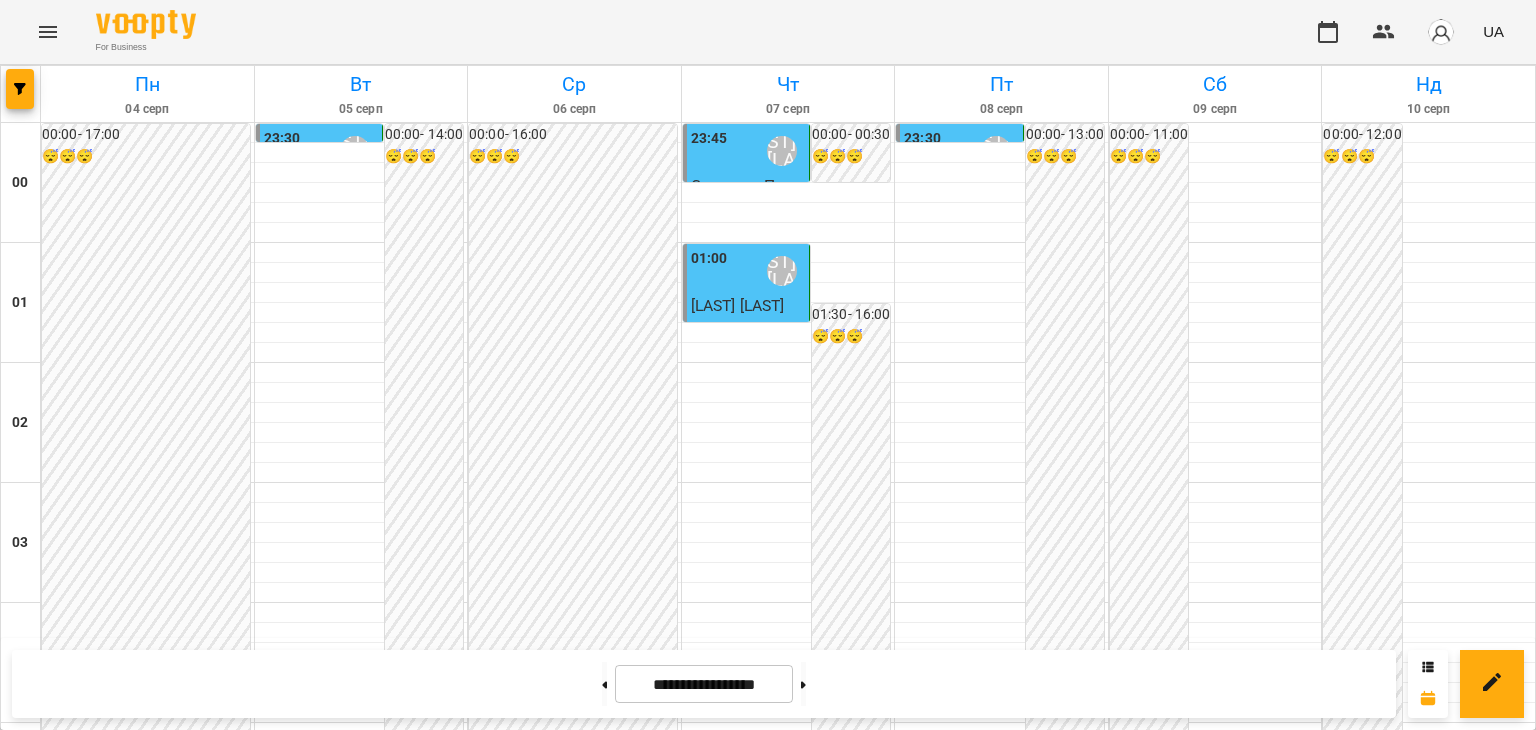 scroll, scrollTop: 1900, scrollLeft: 0, axis: vertical 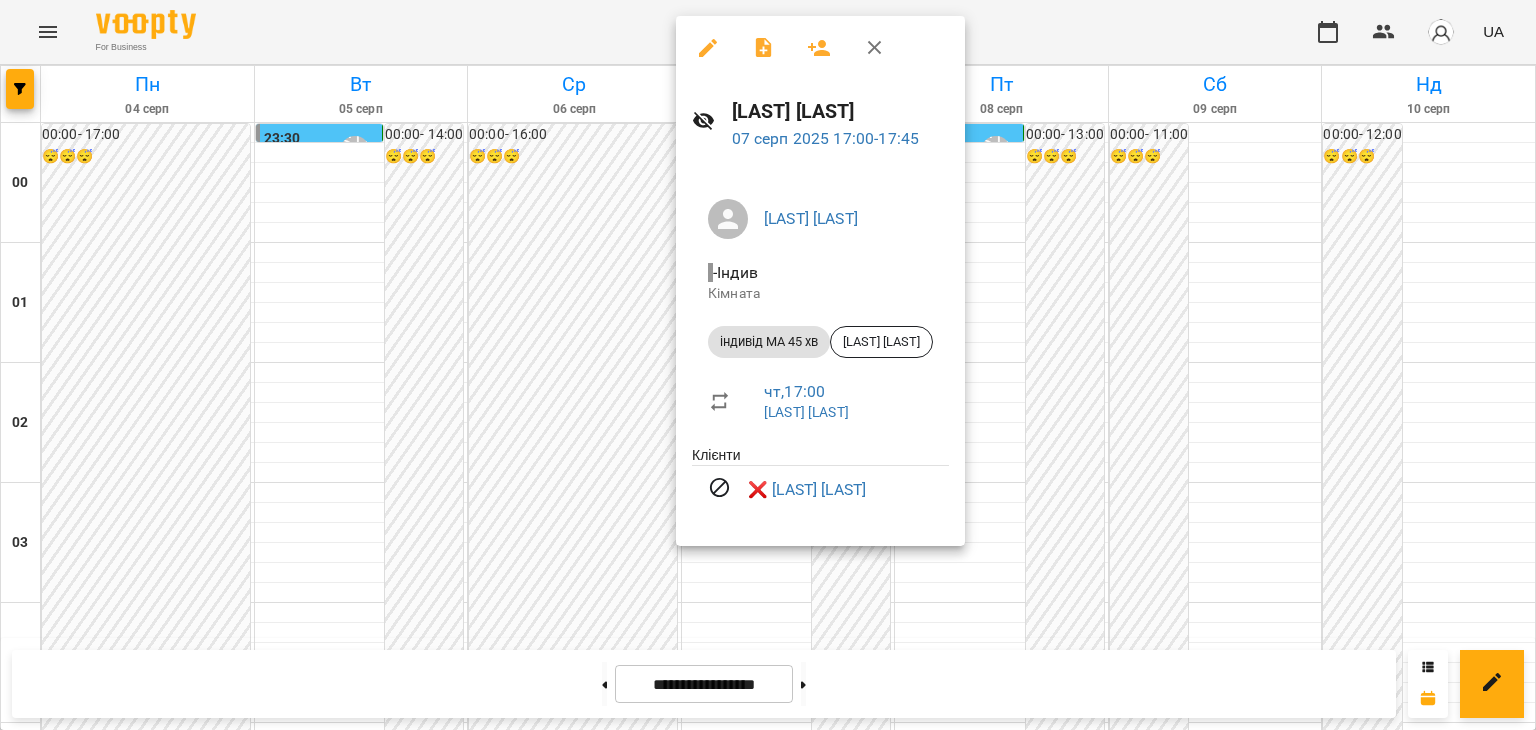 click 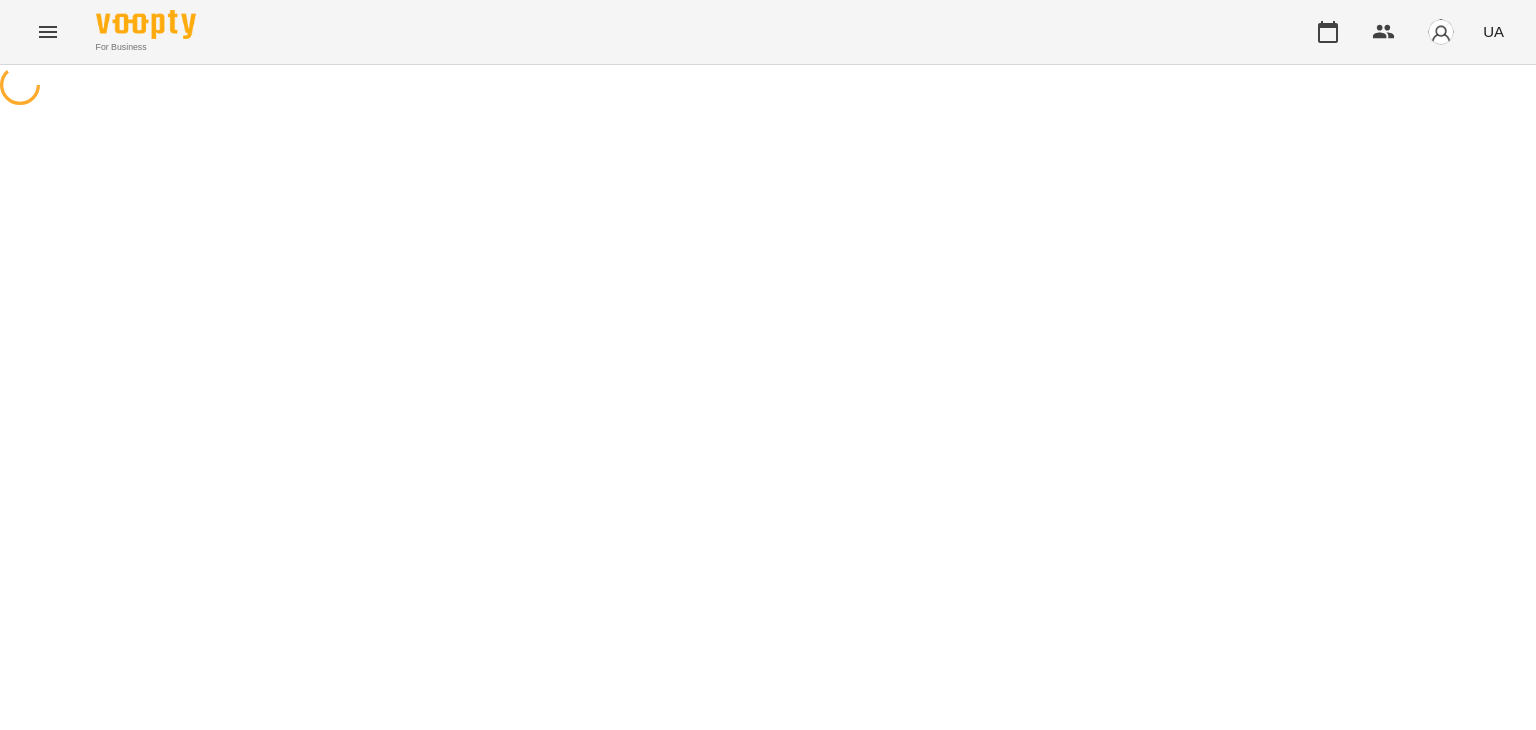 select on "**********" 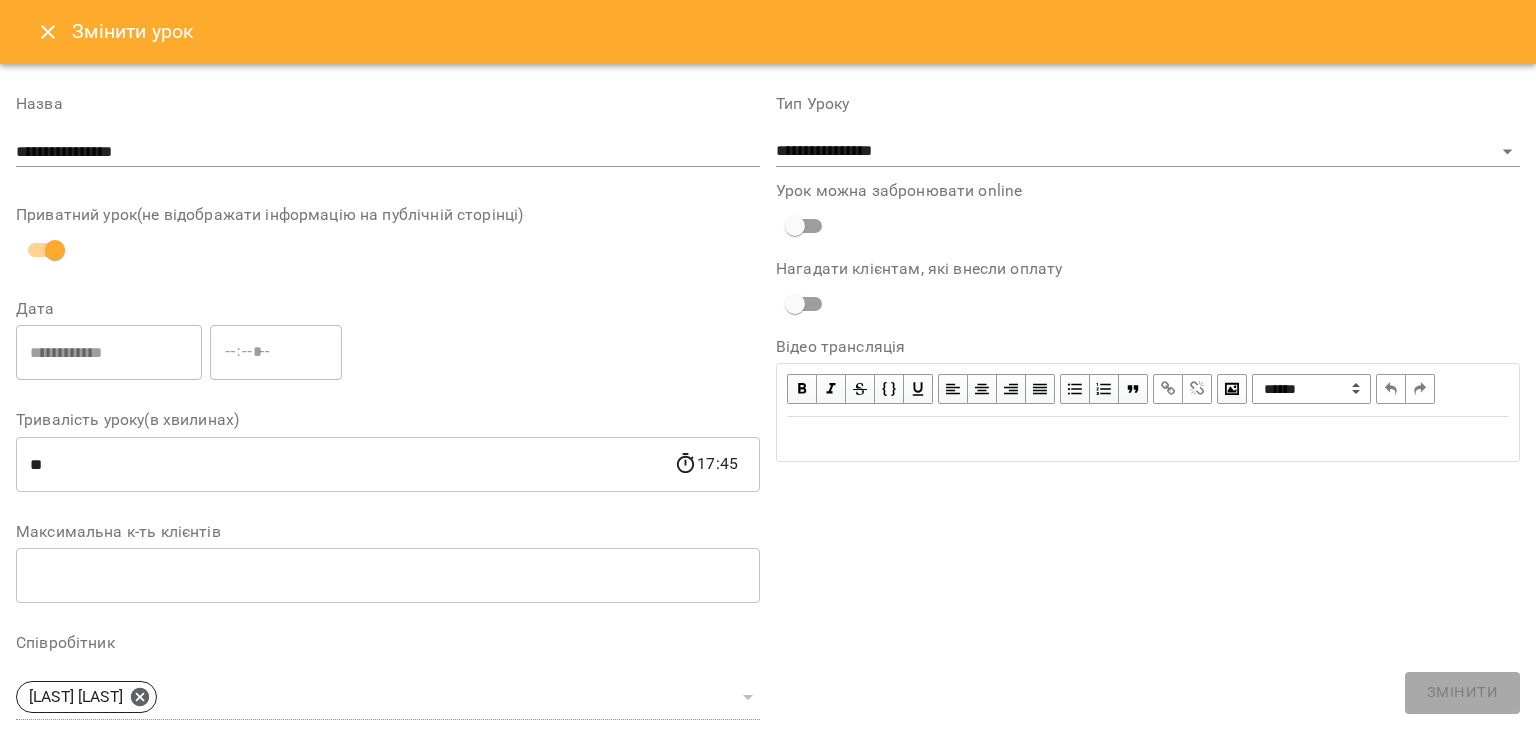 click 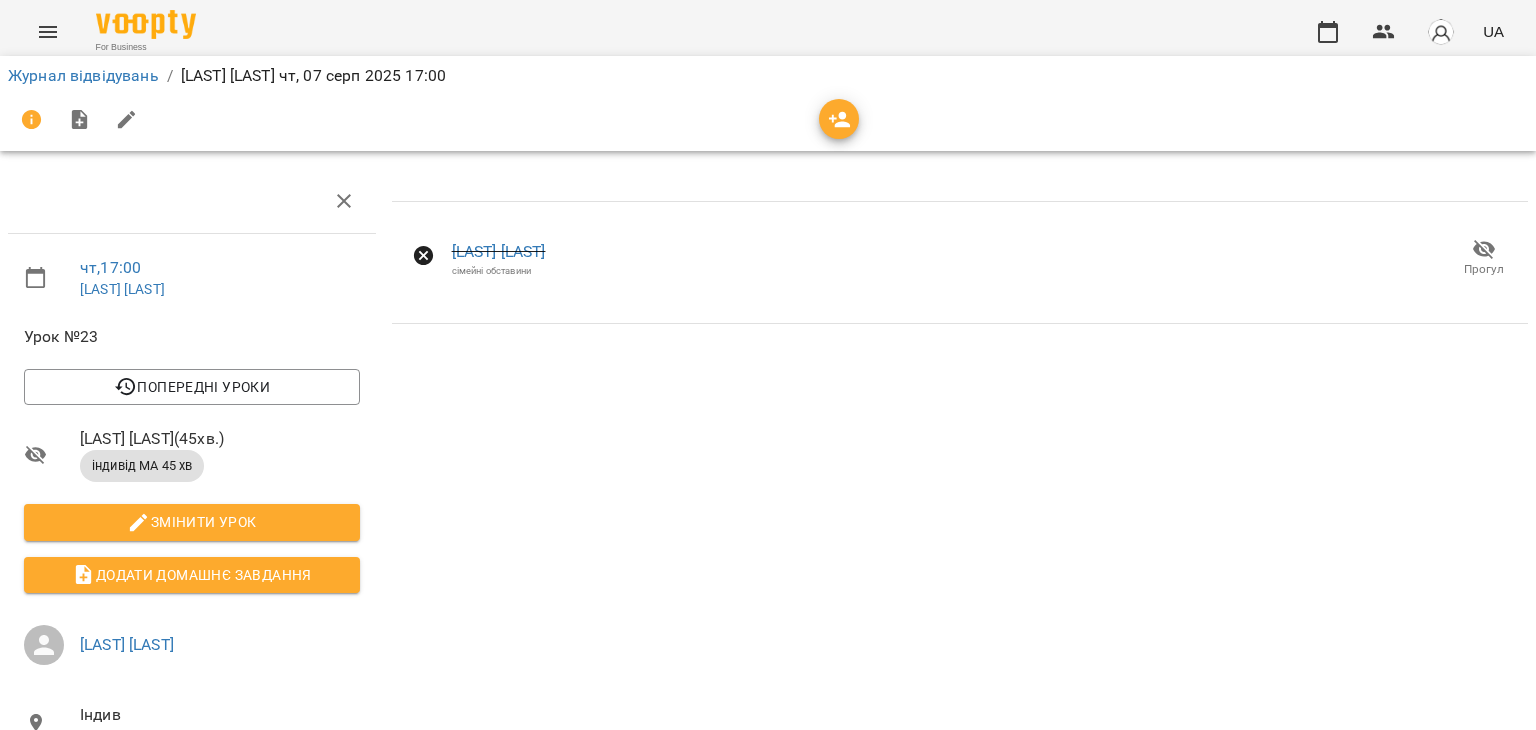 scroll, scrollTop: 0, scrollLeft: 0, axis: both 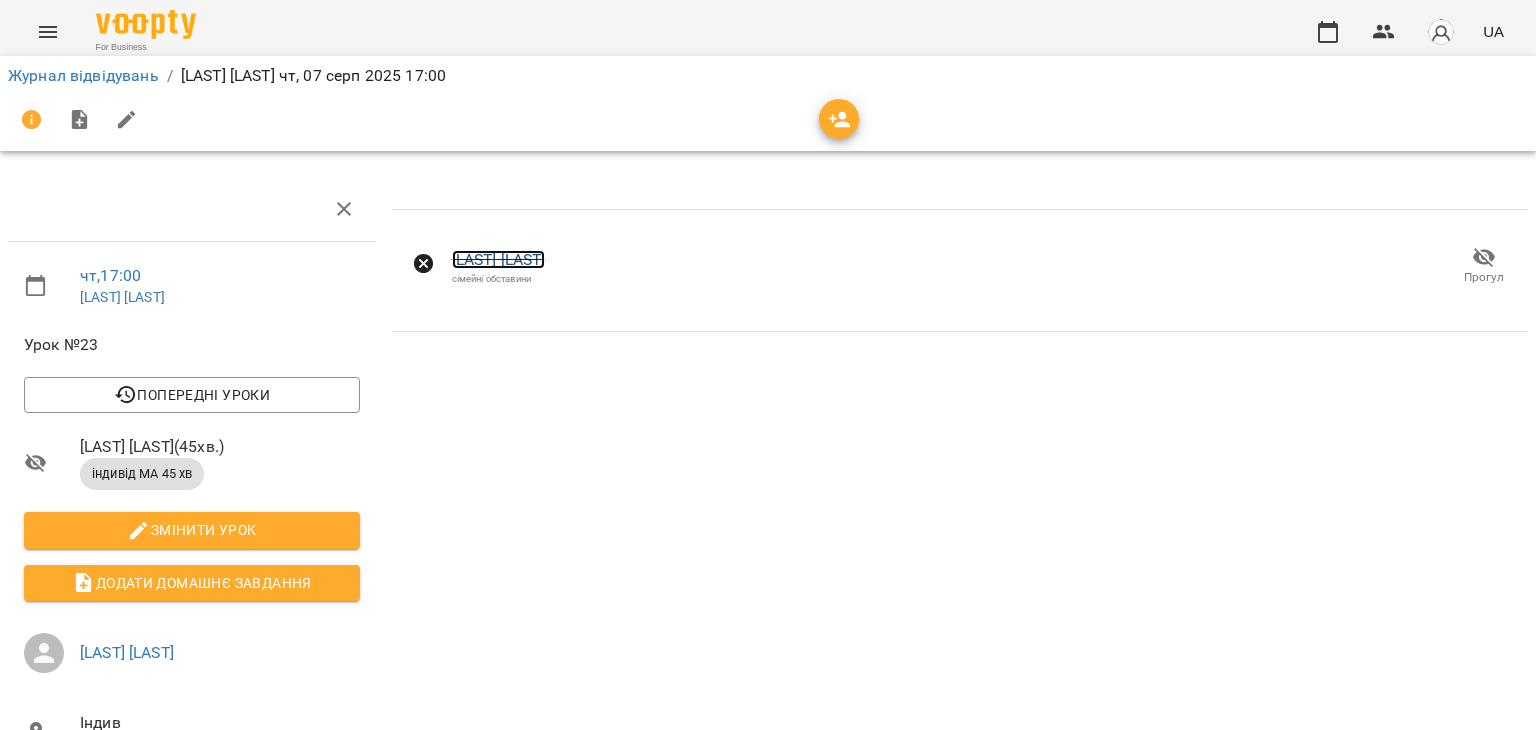 click on "[LAST] [LAST]" at bounding box center [499, 259] 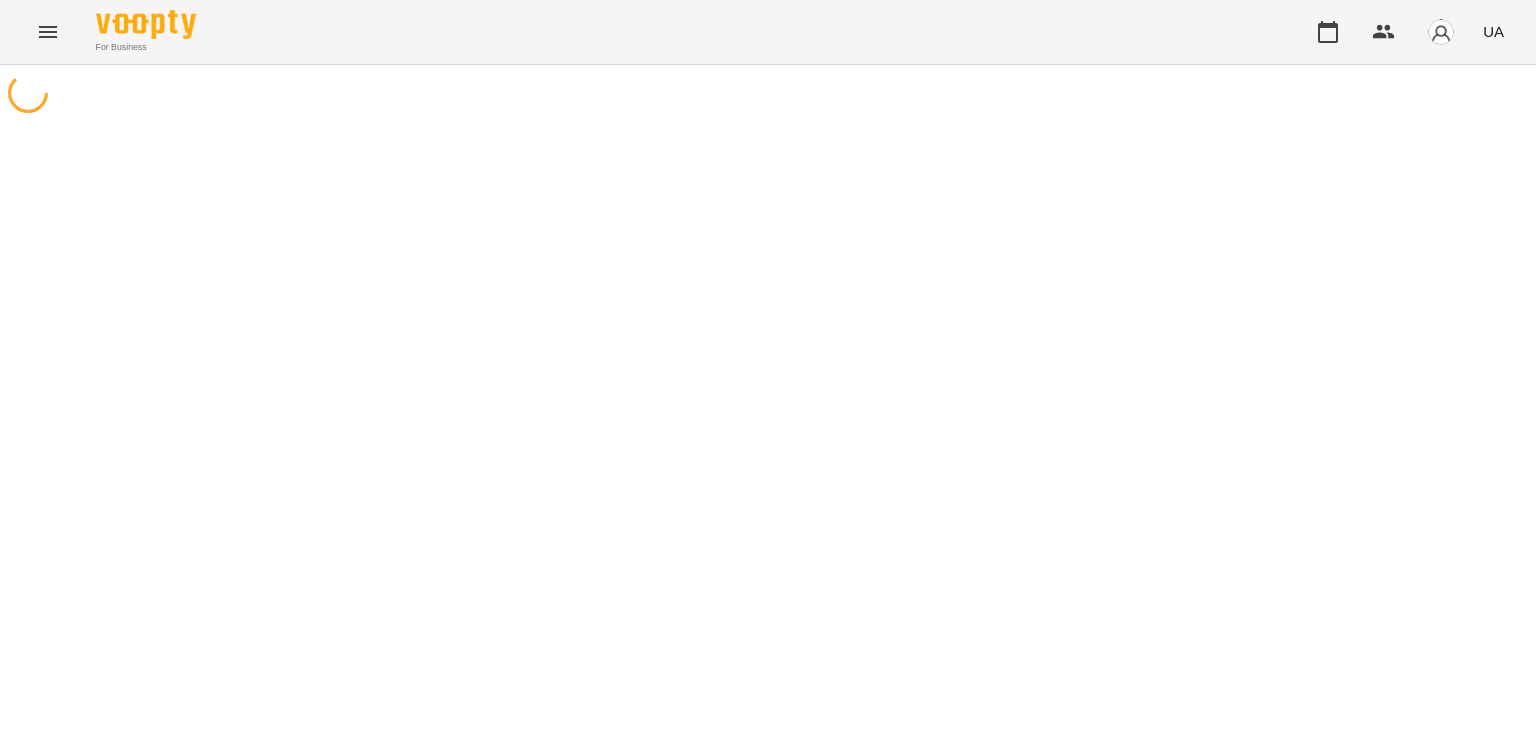 scroll, scrollTop: 0, scrollLeft: 0, axis: both 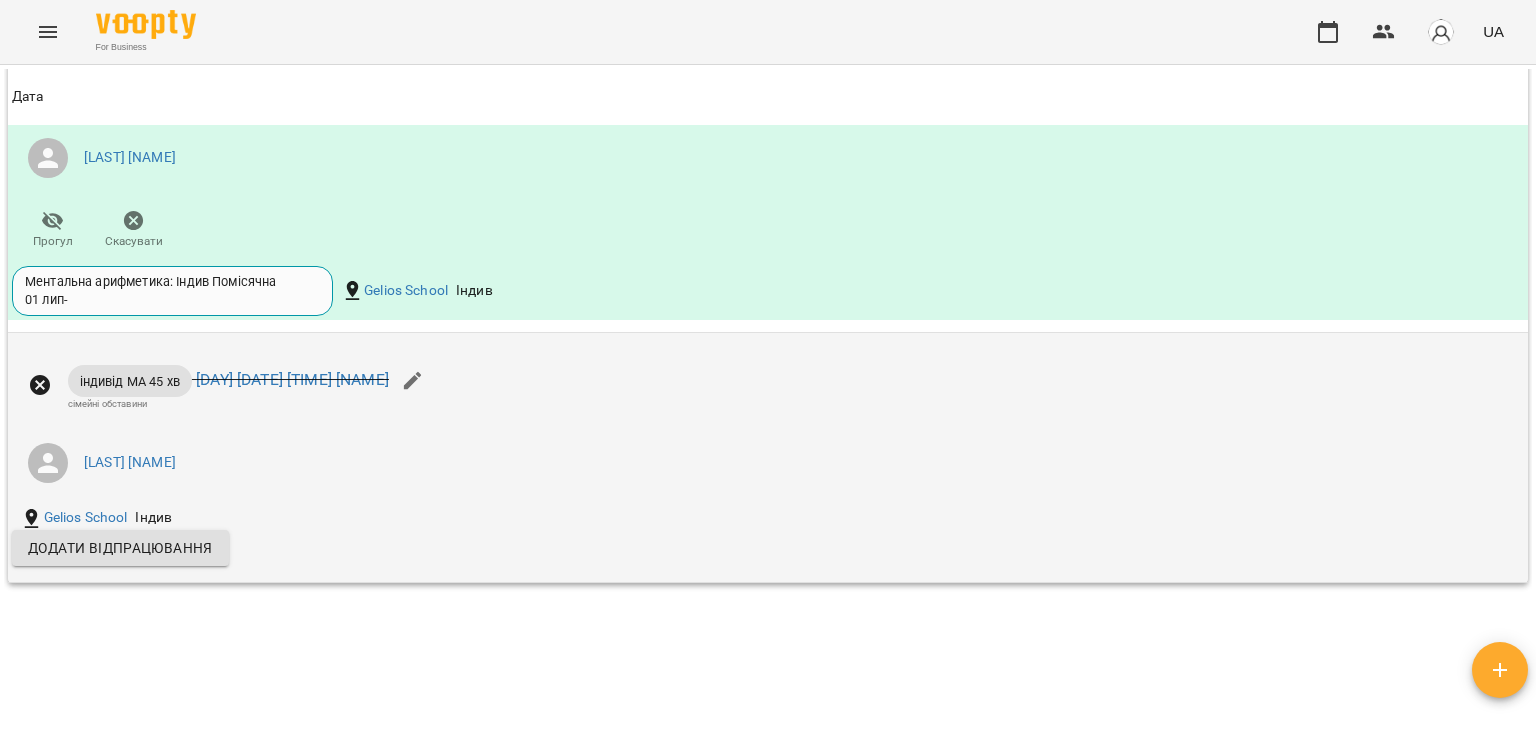 click 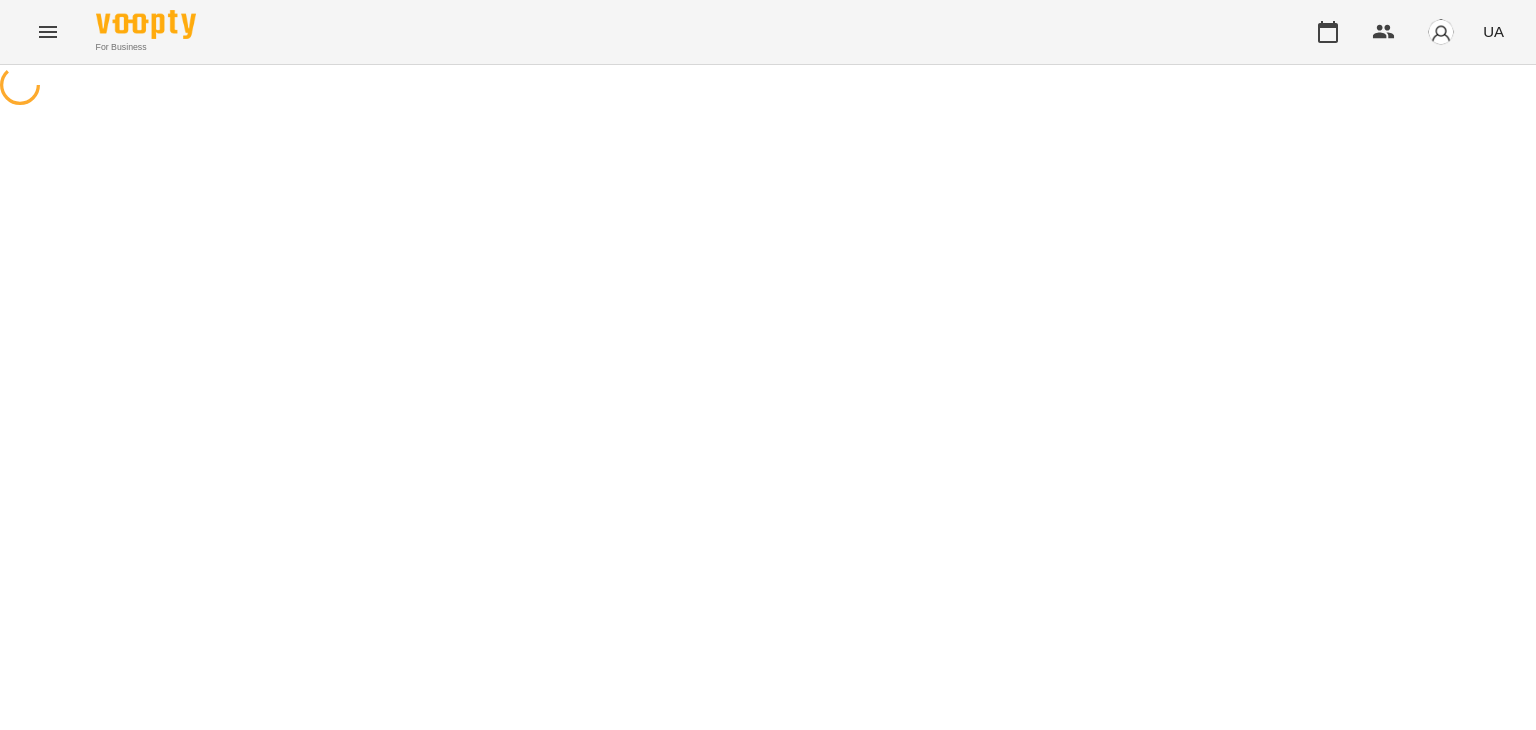 select on "**********" 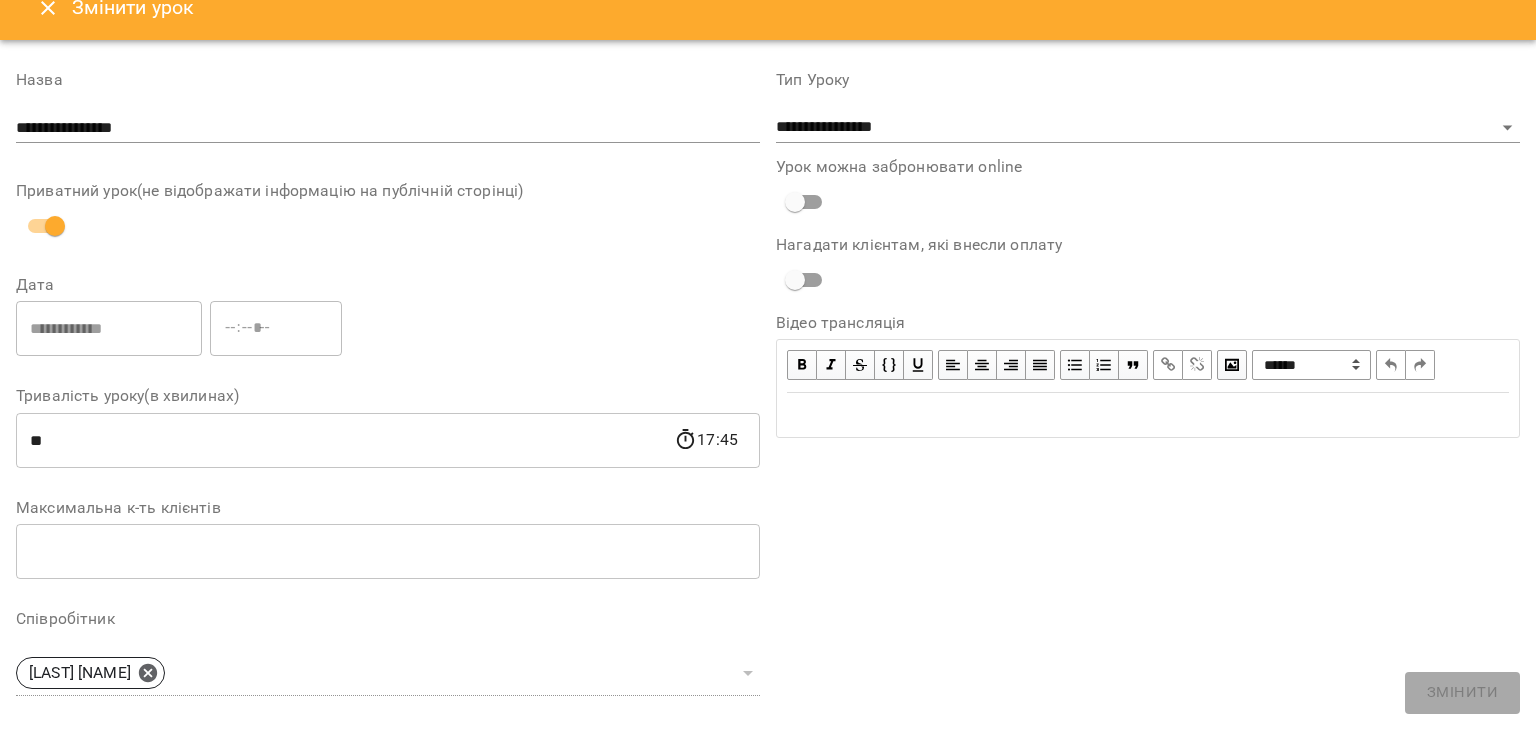 scroll, scrollTop: 0, scrollLeft: 0, axis: both 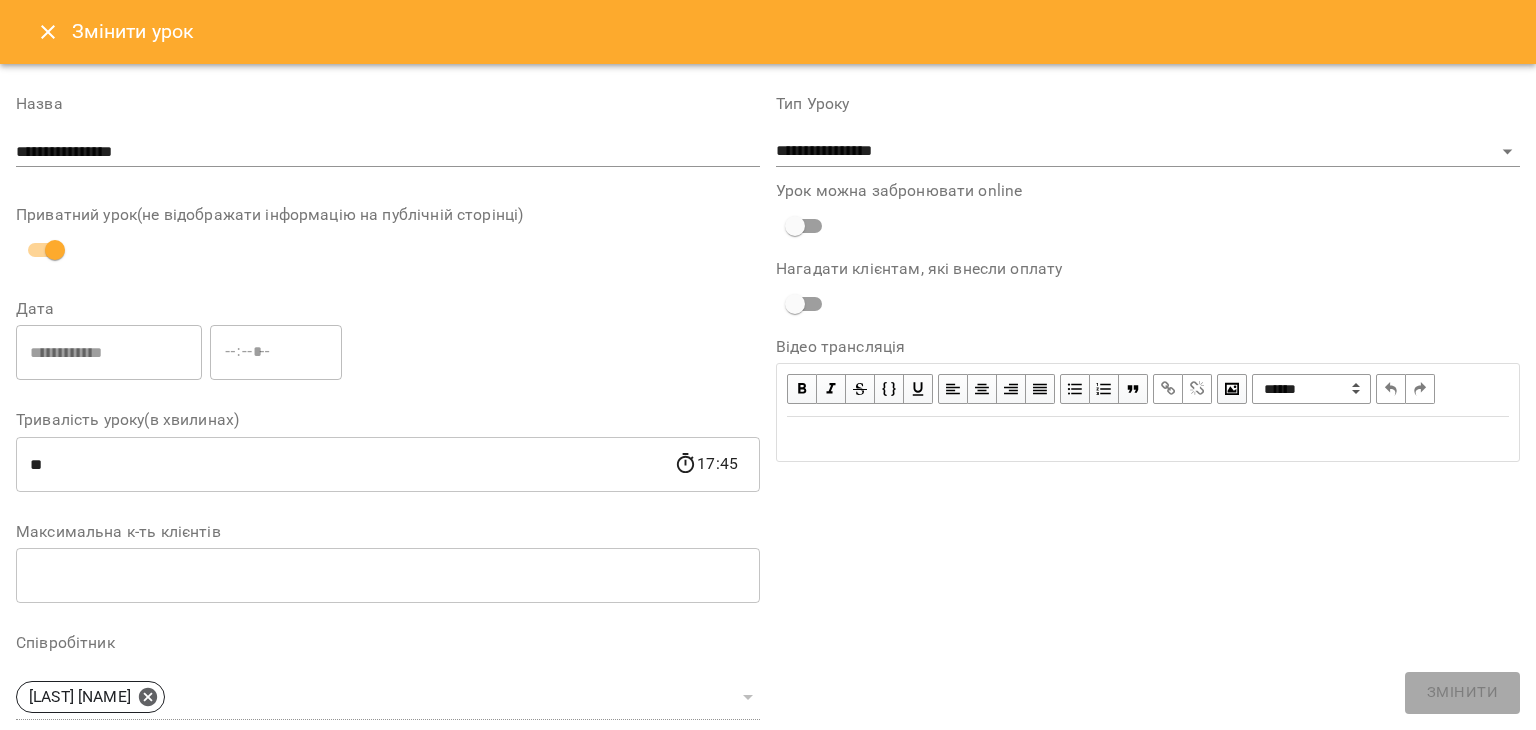 click 